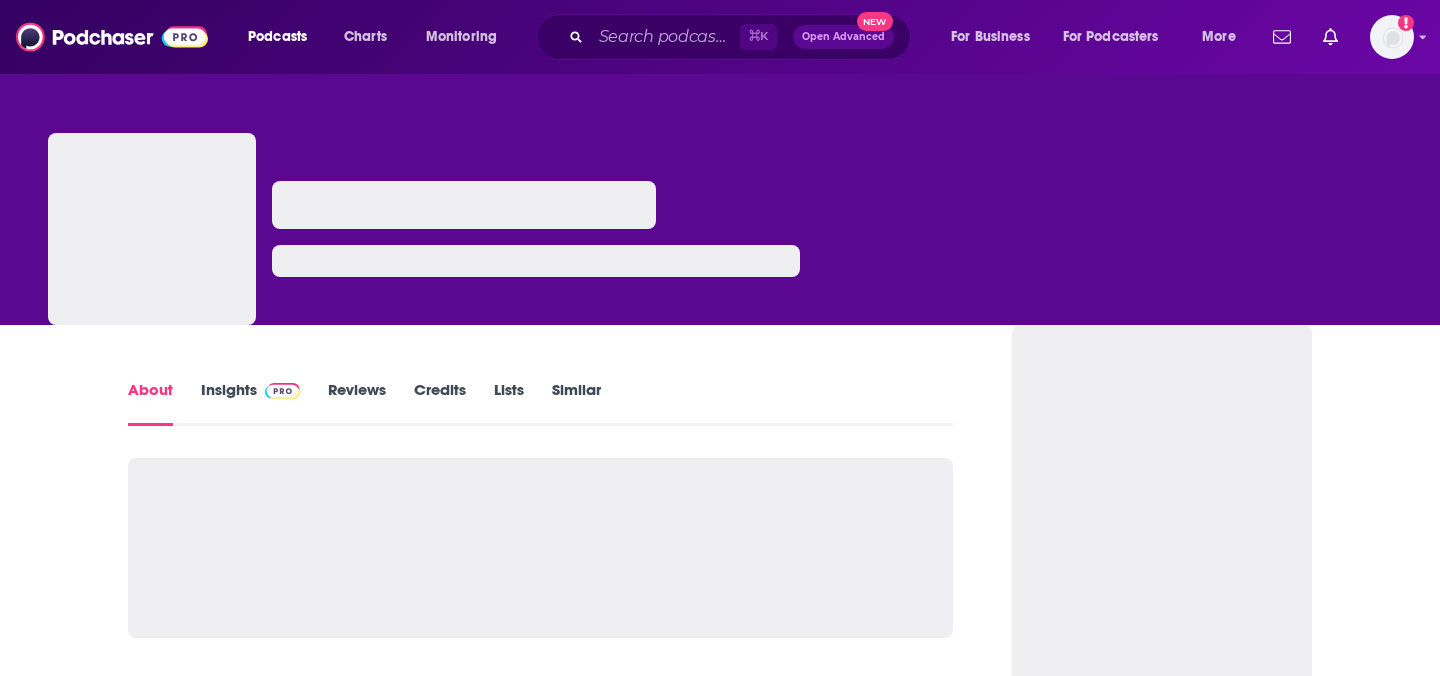 scroll, scrollTop: 0, scrollLeft: 0, axis: both 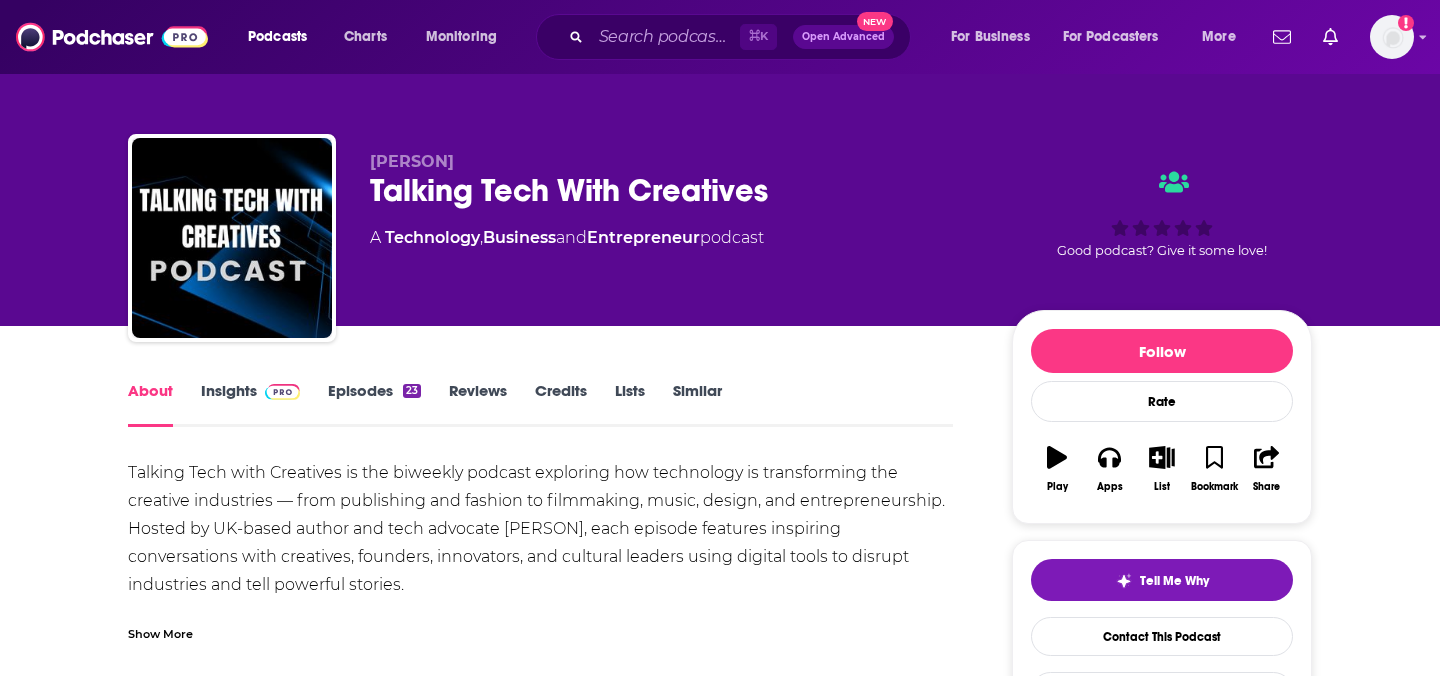 click on "Insights" at bounding box center (250, 404) 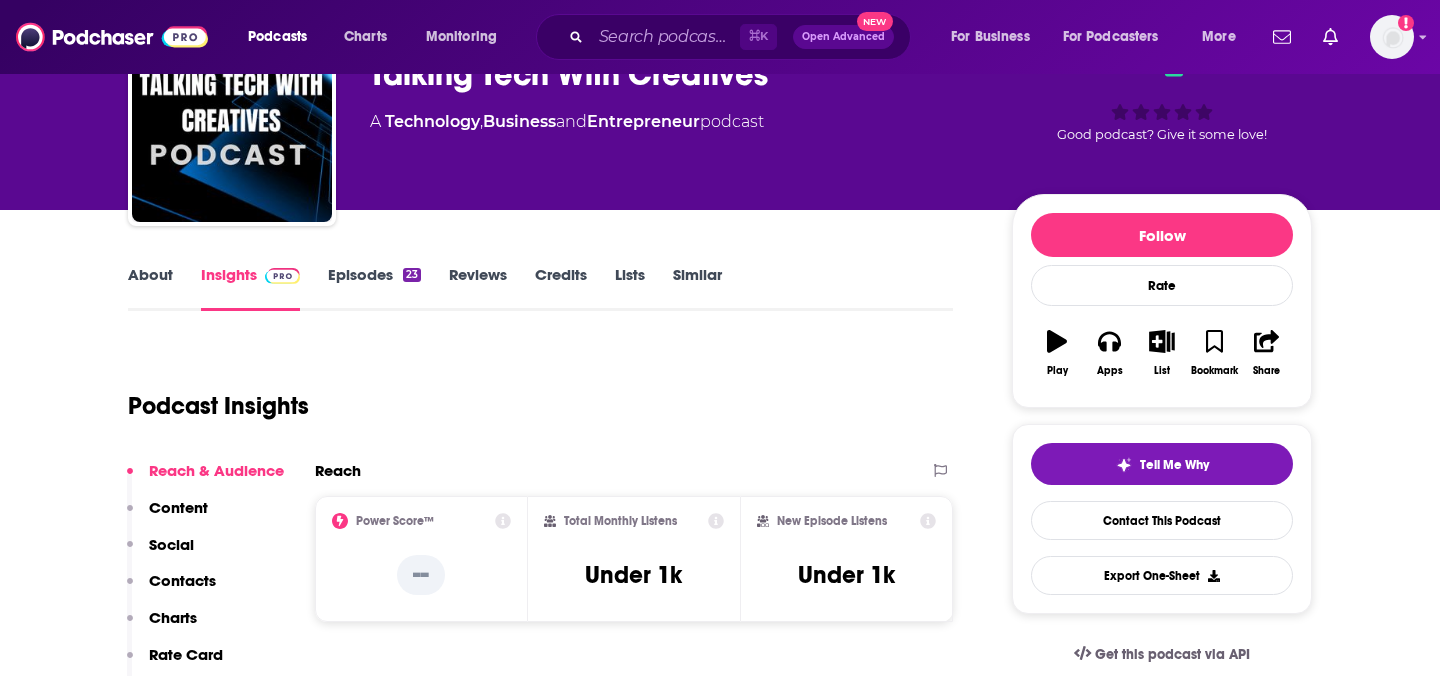 scroll, scrollTop: 118, scrollLeft: 0, axis: vertical 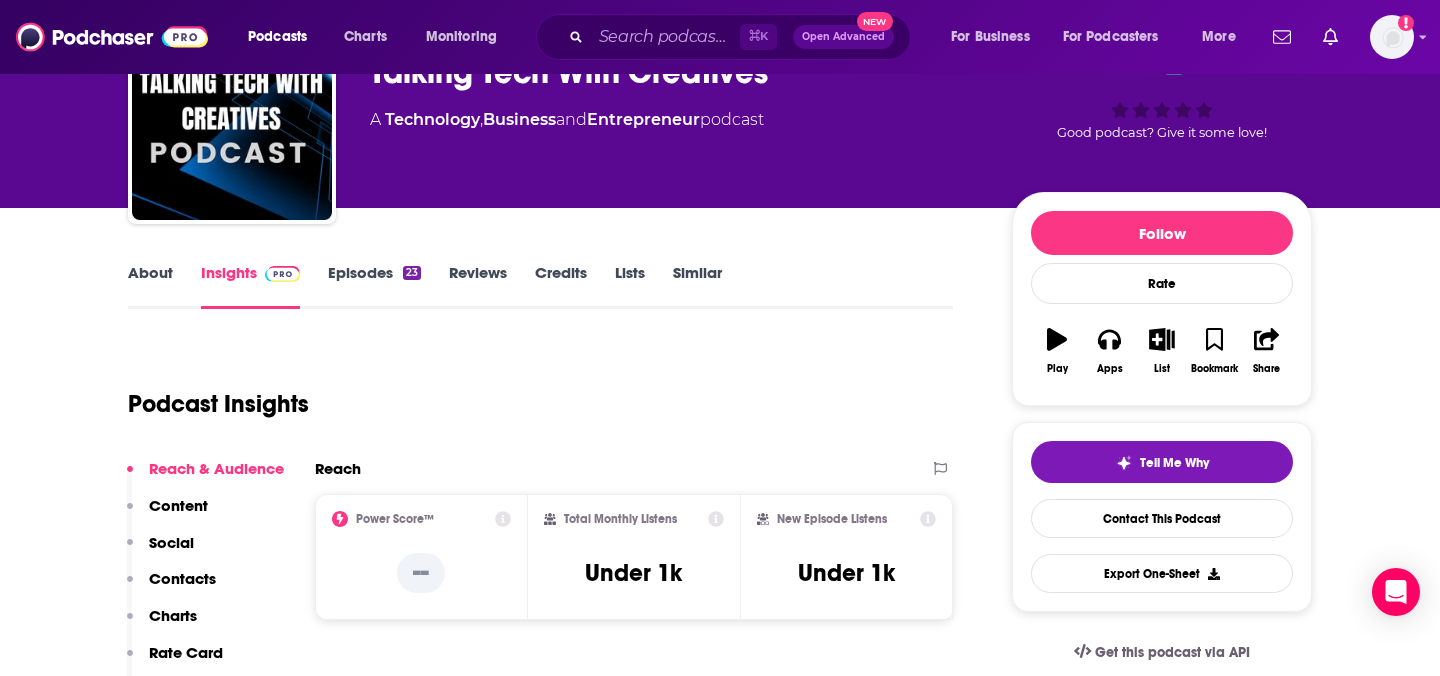 click on "Podcasts Charts Monitoring ⌘  K Open Advanced New For Business For Podcasters More Add a profile image" at bounding box center (720, 37) 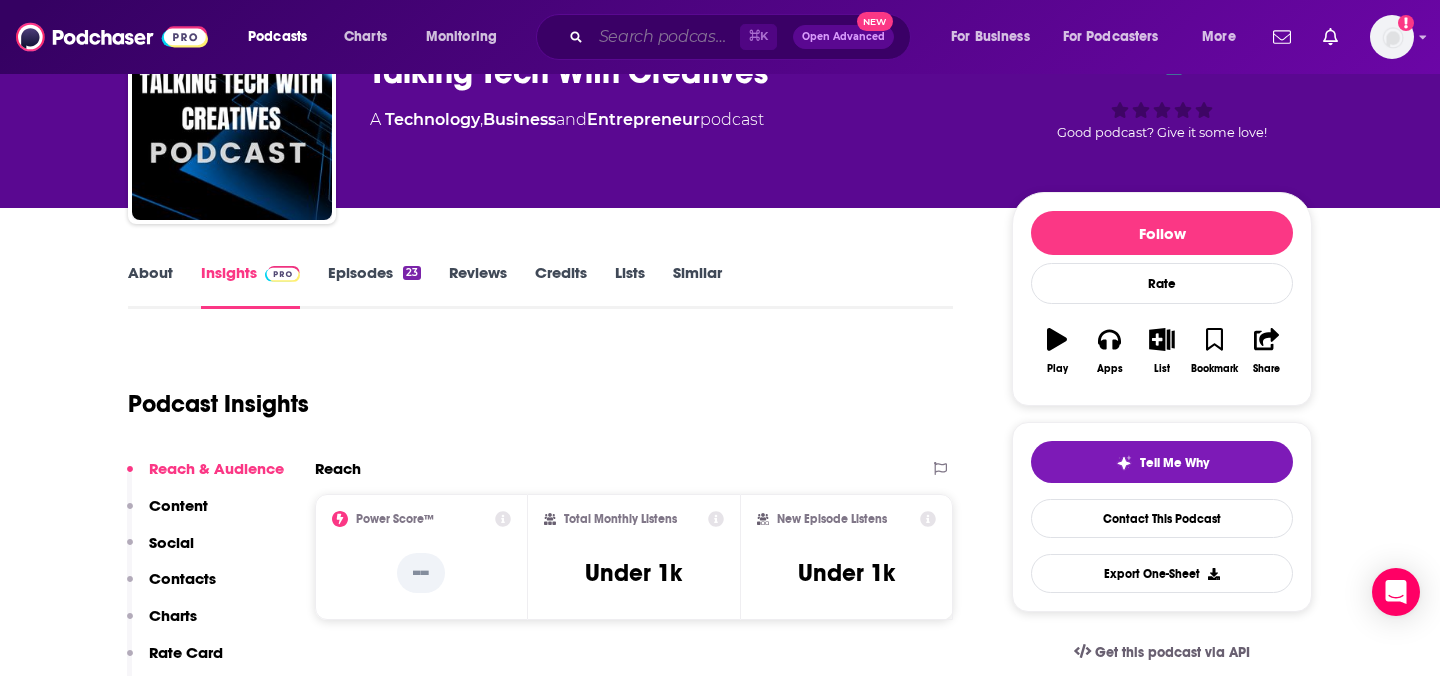 click at bounding box center (665, 37) 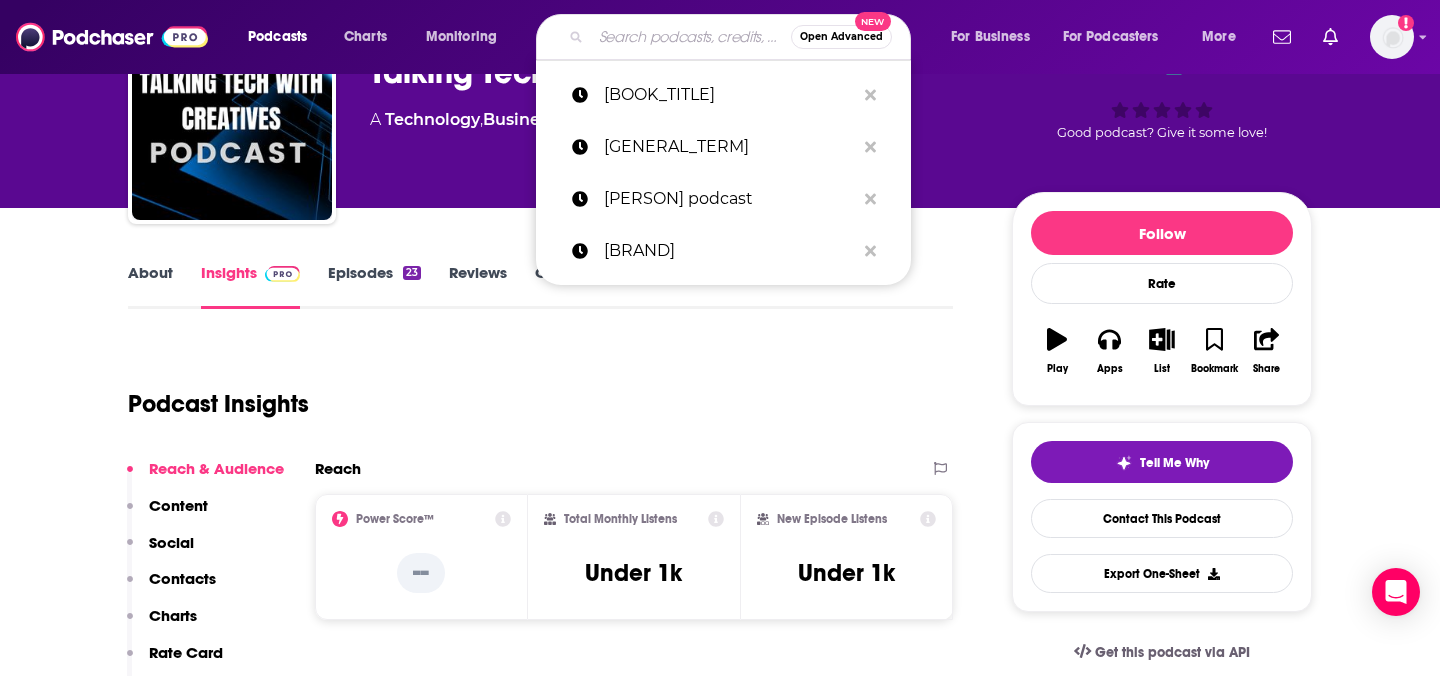 paste on "The Leadership Podcast" 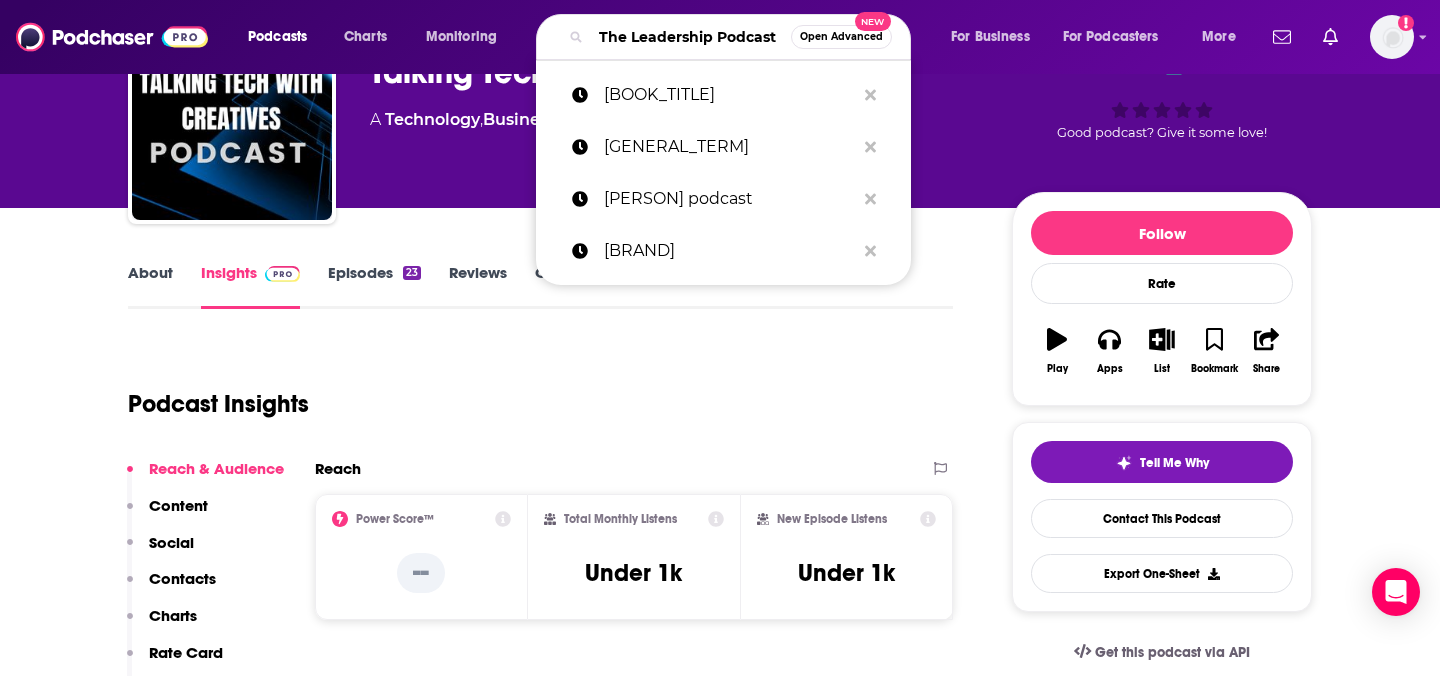 scroll, scrollTop: 0, scrollLeft: 34, axis: horizontal 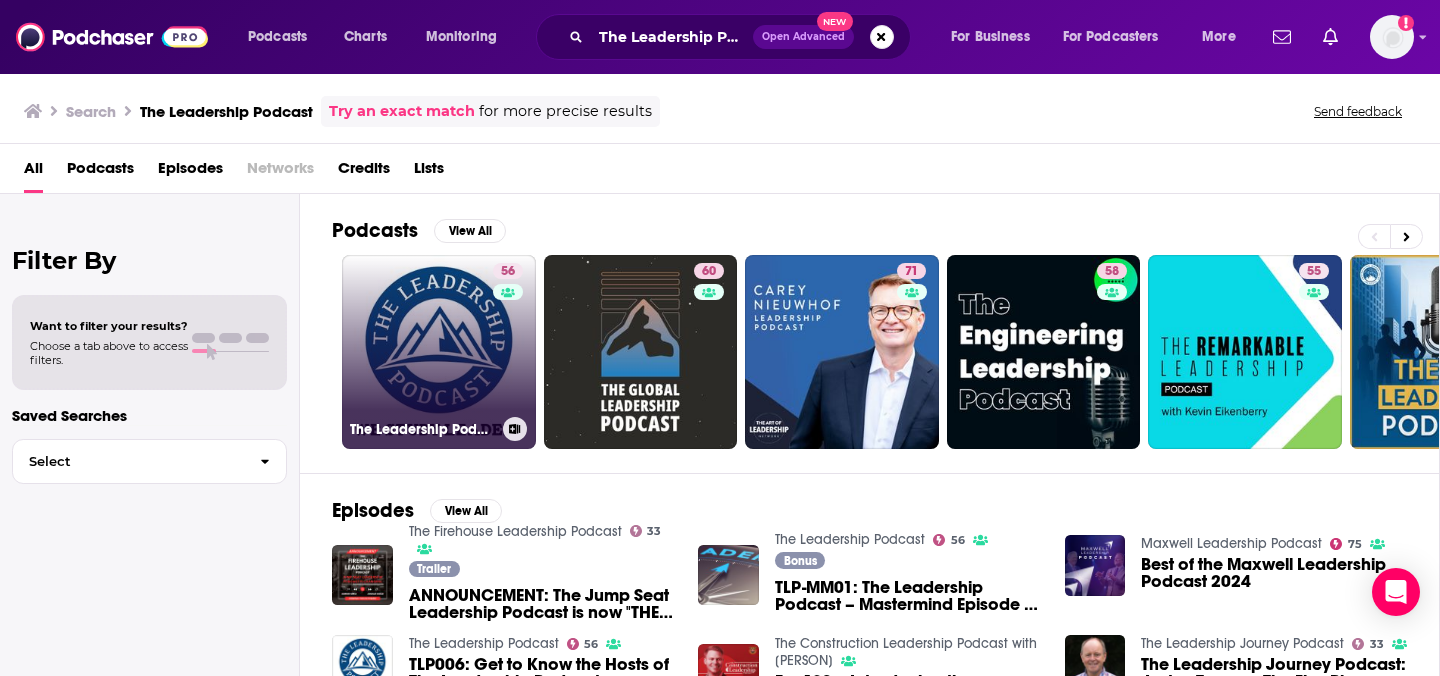 click on "56 The Leadership Podcast" at bounding box center [439, 352] 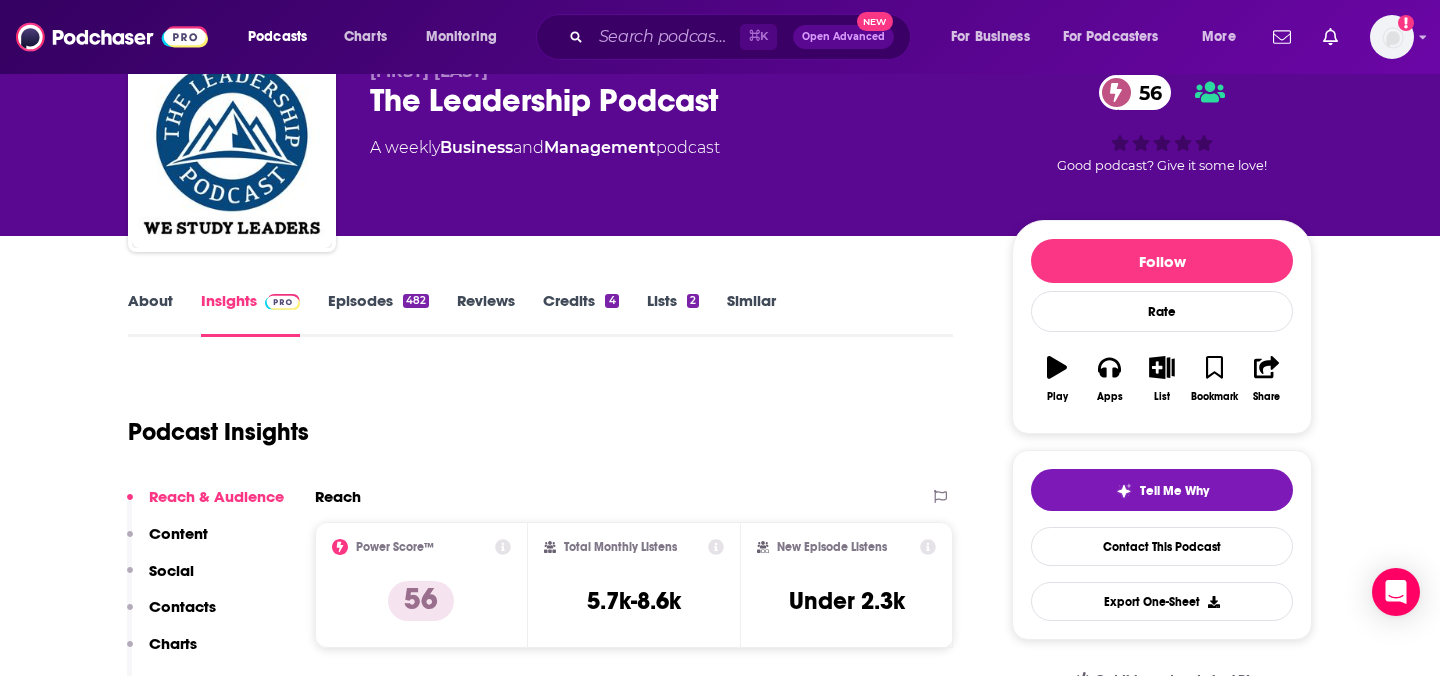 scroll, scrollTop: 110, scrollLeft: 0, axis: vertical 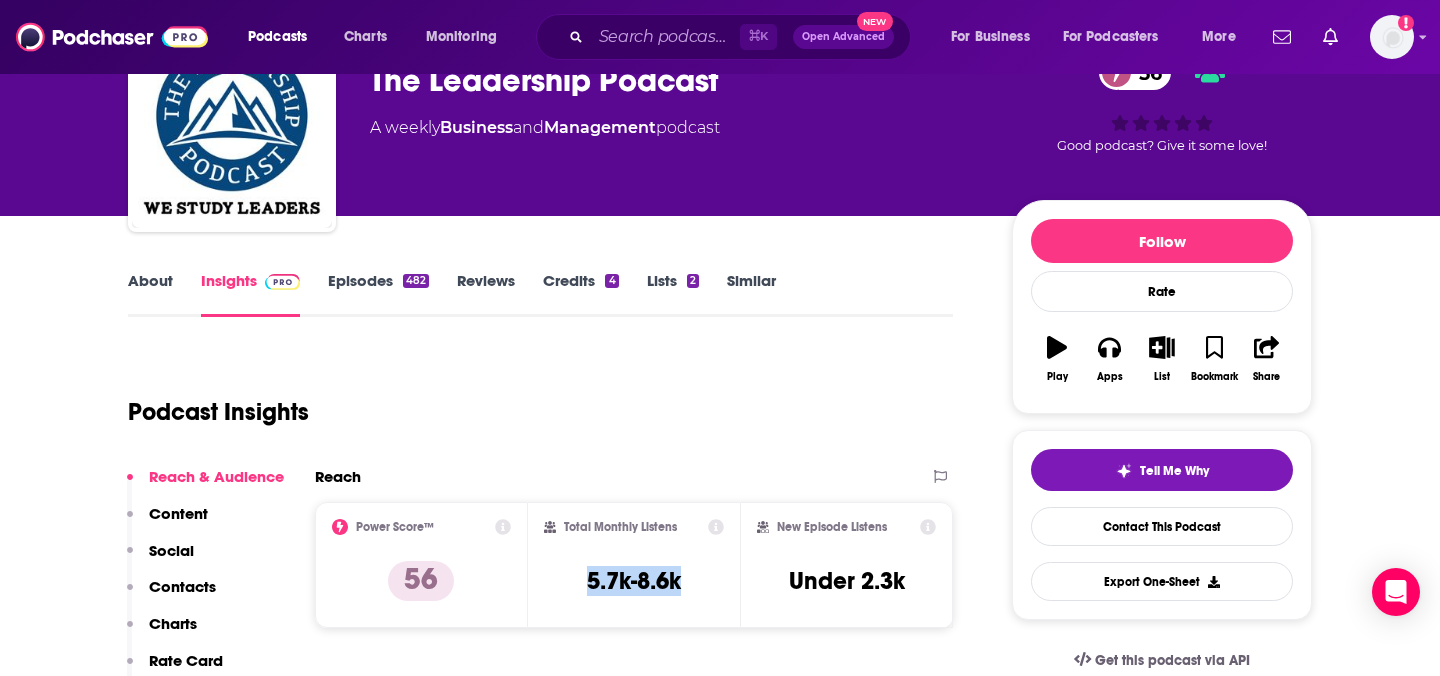 drag, startPoint x: 688, startPoint y: 591, endPoint x: 545, endPoint y: 590, distance: 143.0035 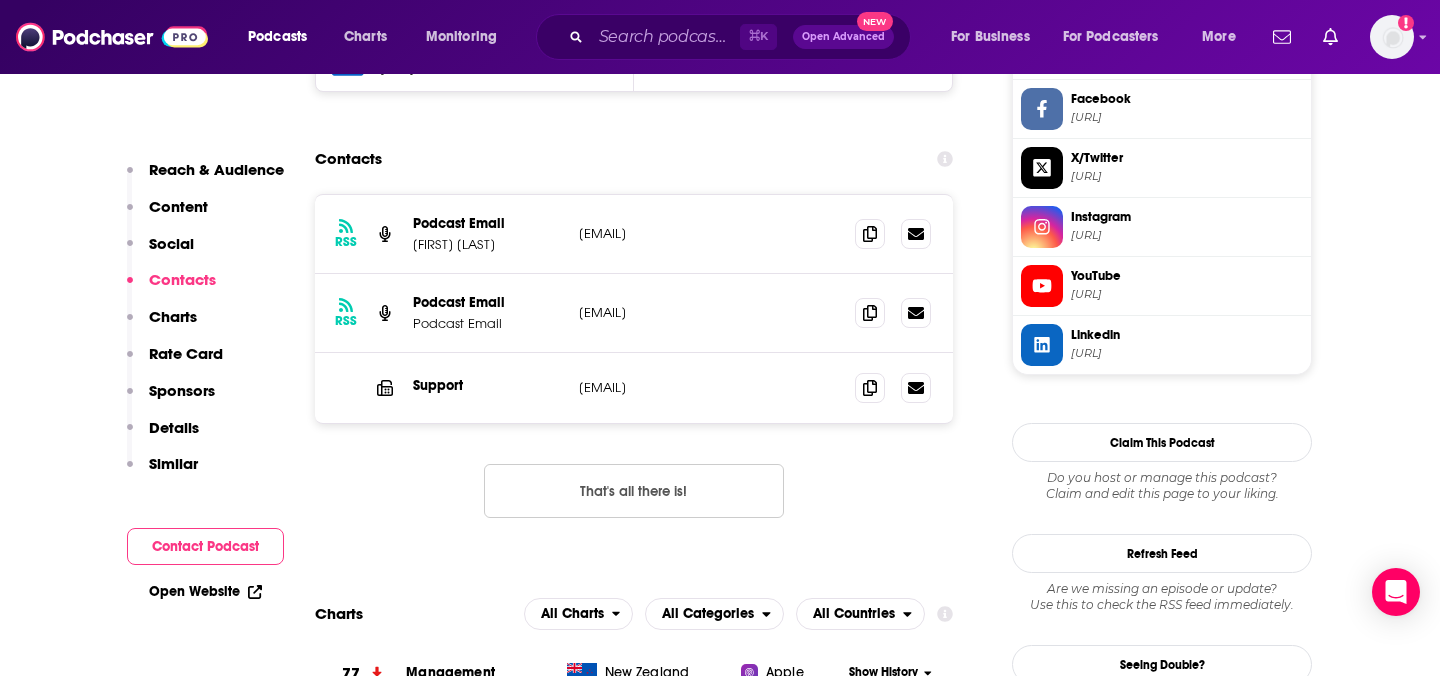 scroll, scrollTop: 1913, scrollLeft: 0, axis: vertical 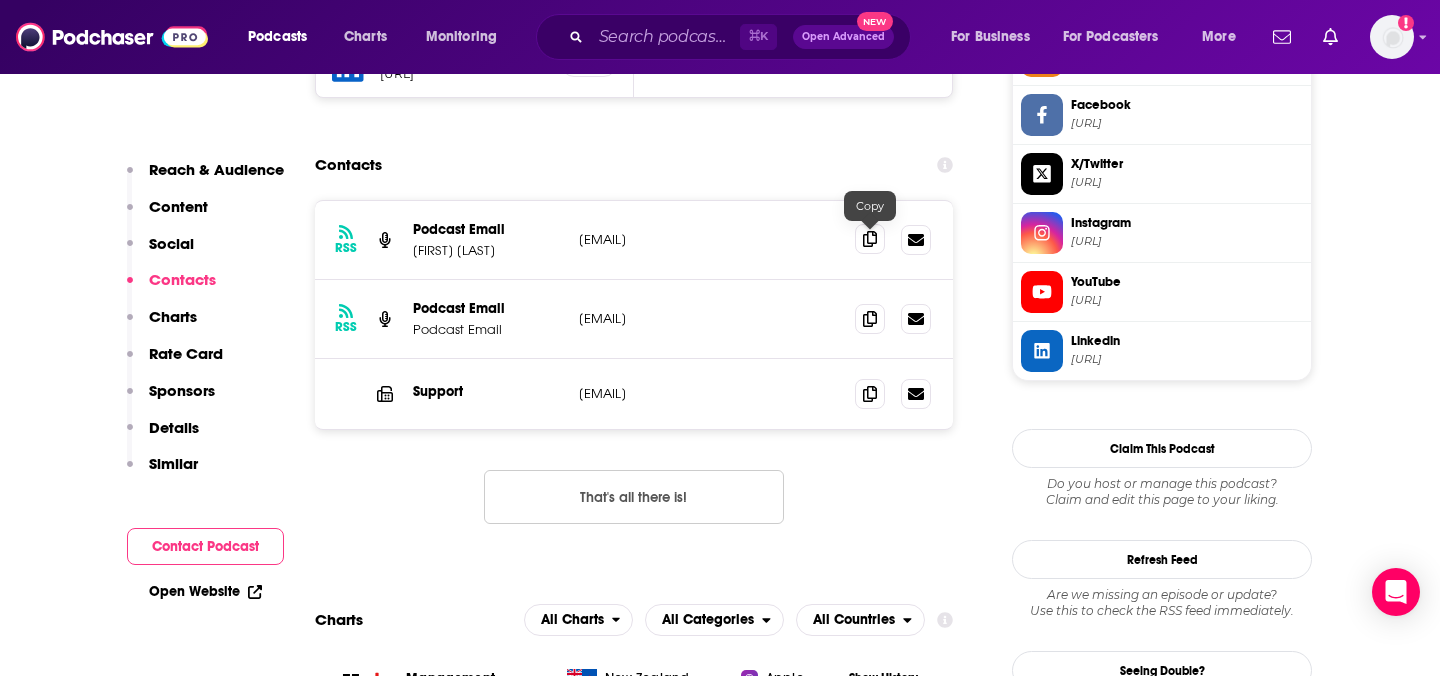 click at bounding box center [870, 239] 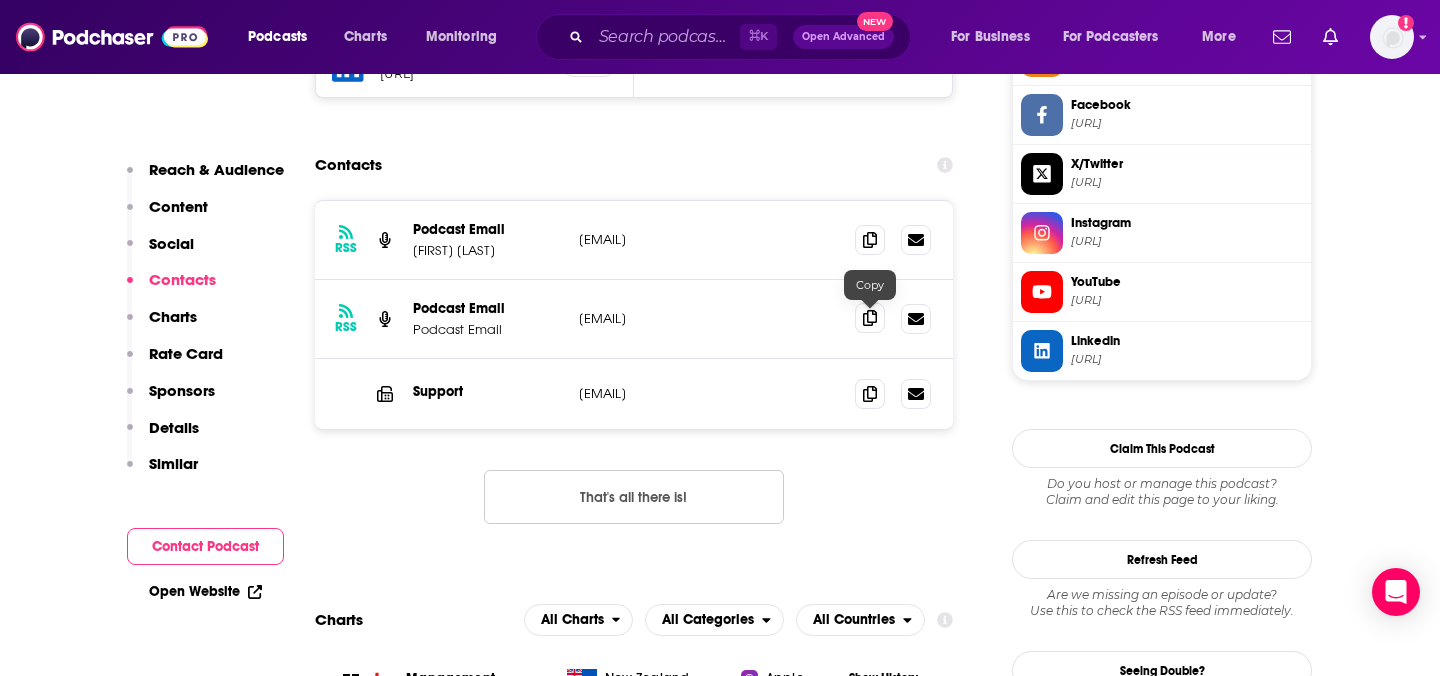 click at bounding box center (870, 318) 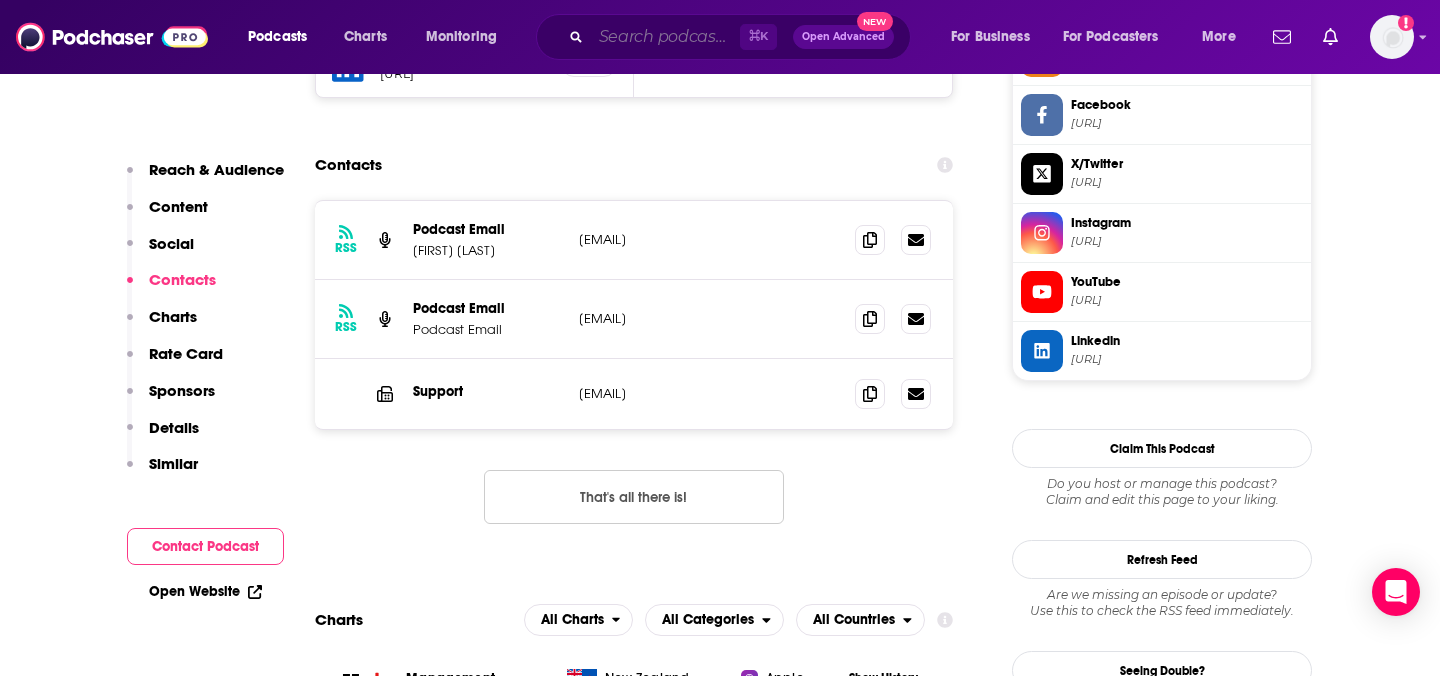 click at bounding box center (665, 37) 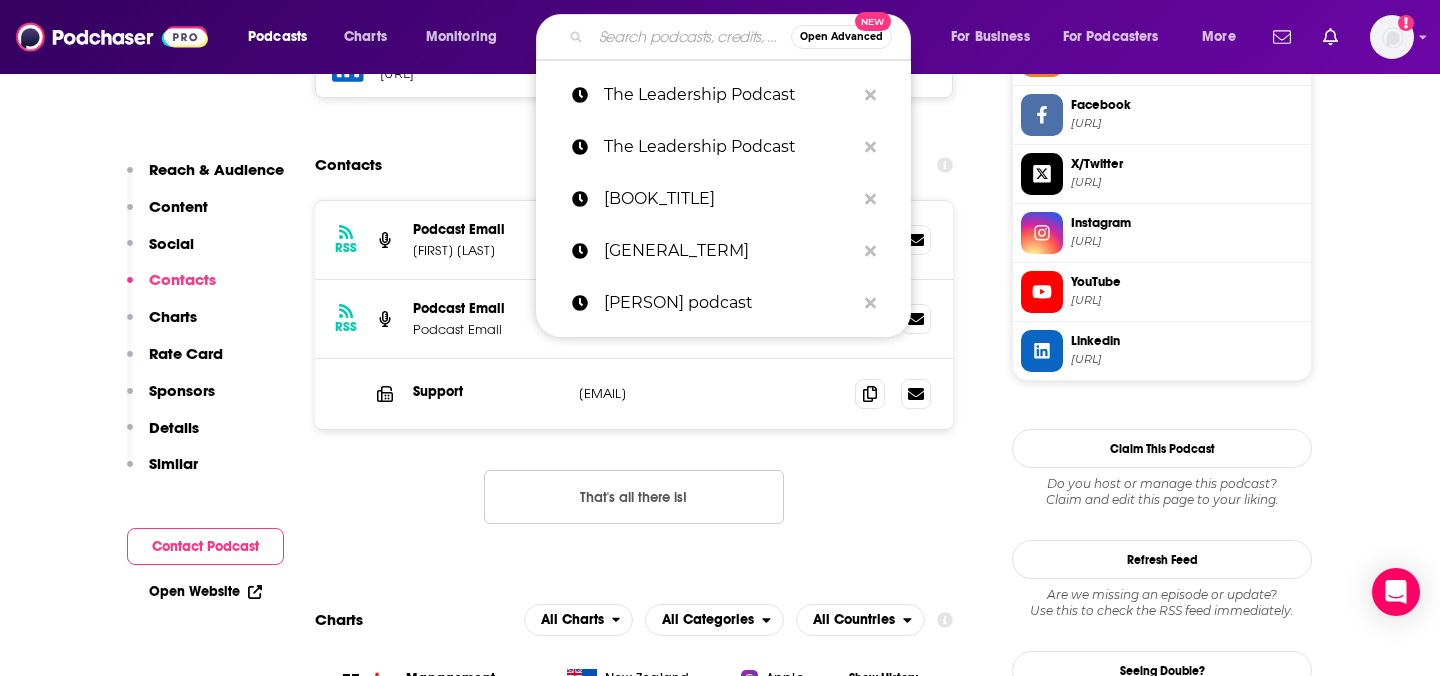 paste on "Forbes Future In Focus" 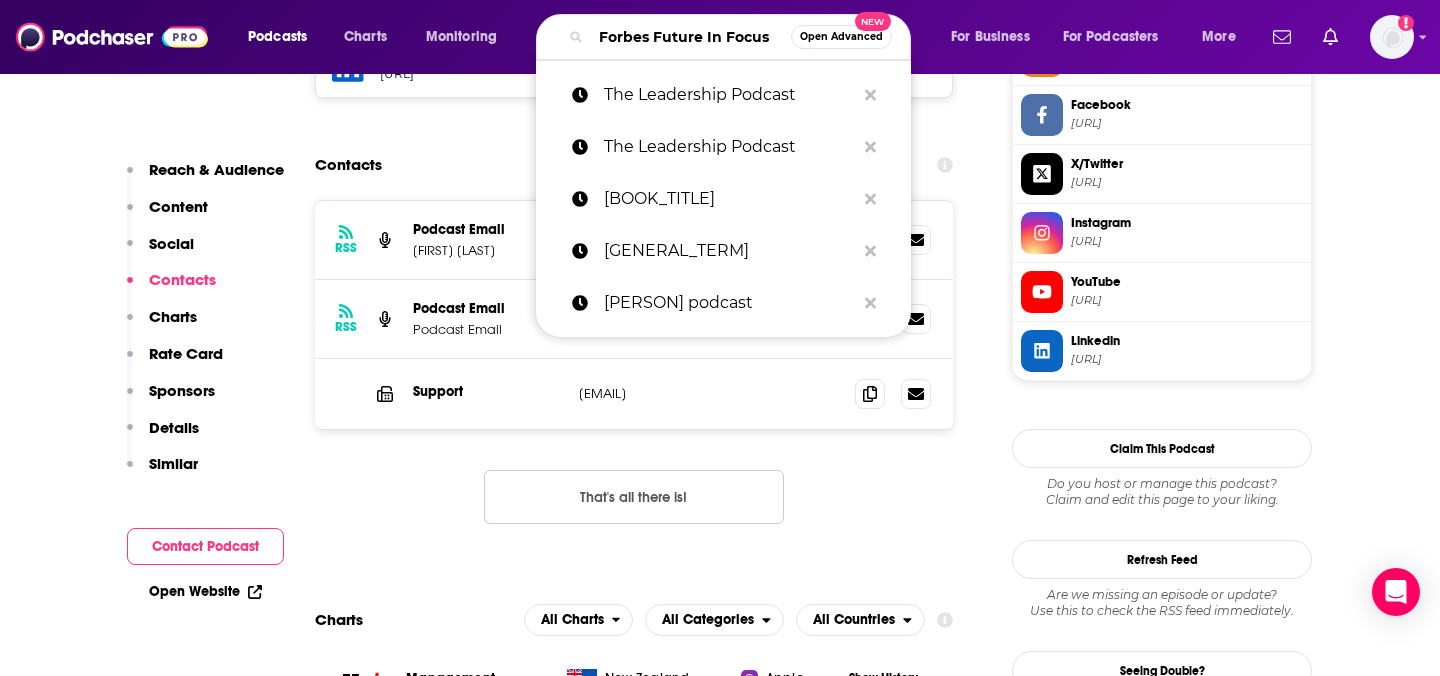 scroll, scrollTop: 0, scrollLeft: 26, axis: horizontal 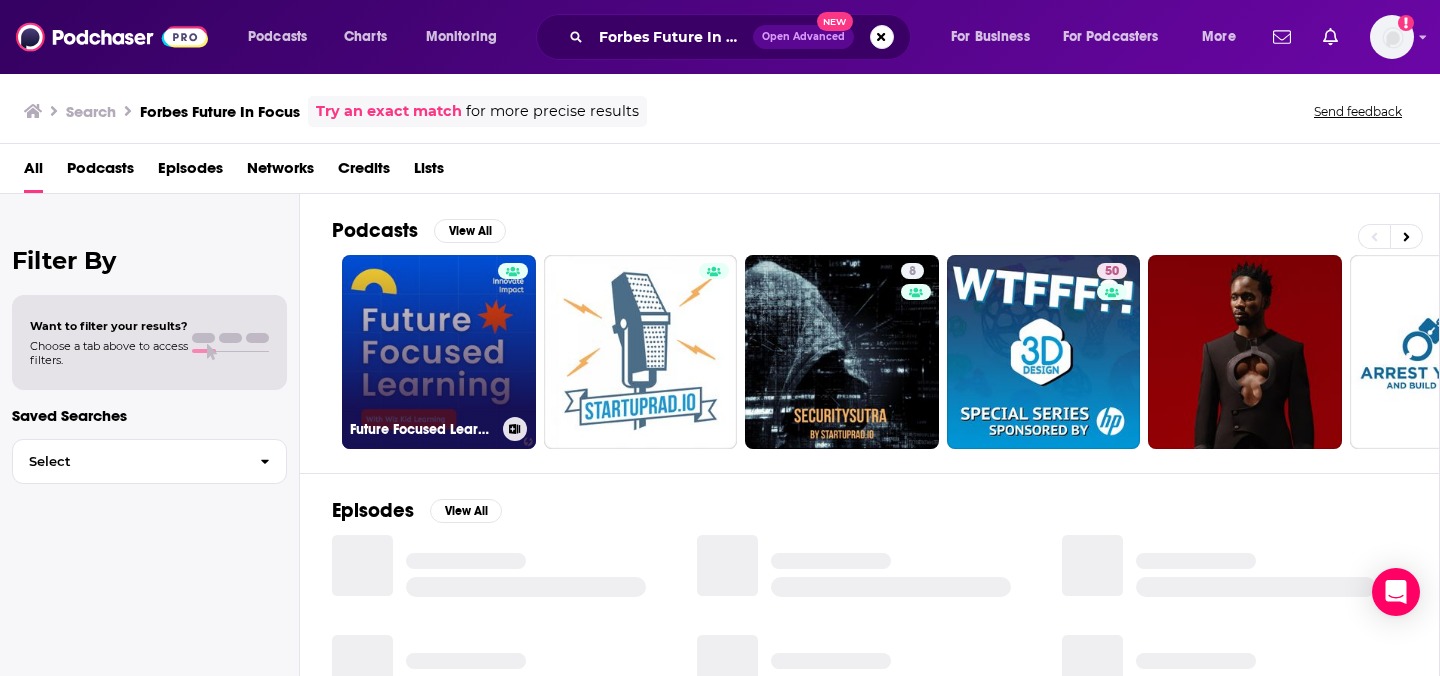 click on "Future Focused Learning with Wiz Kid Learning" at bounding box center (439, 352) 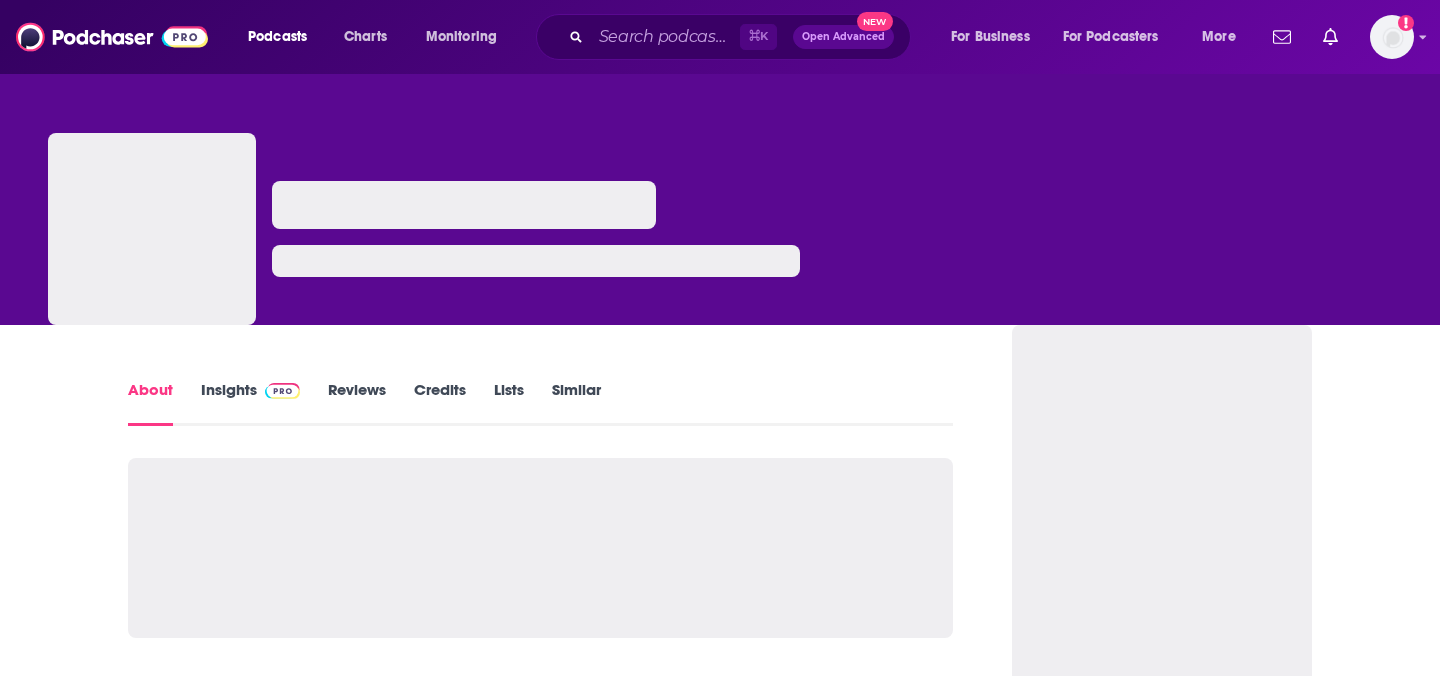 scroll, scrollTop: 0, scrollLeft: 0, axis: both 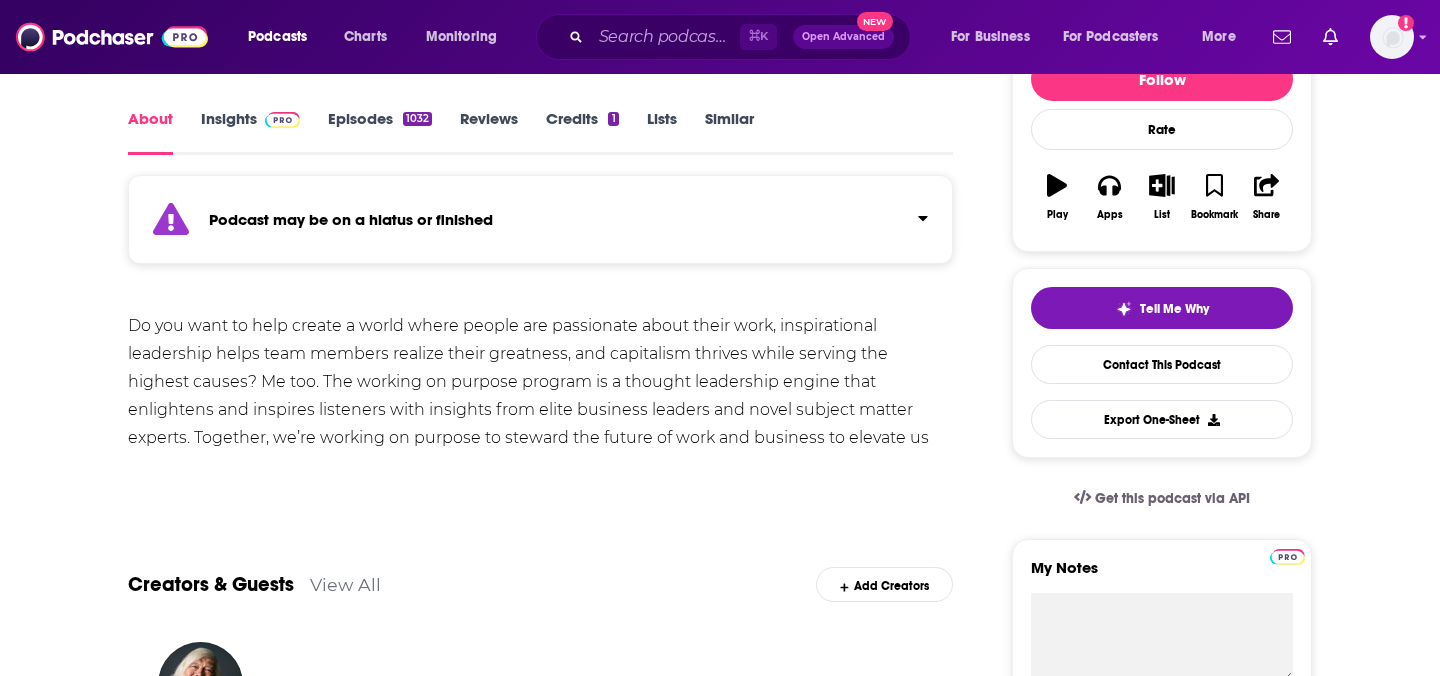 click on "Do you want to help create a world where people are passionate about their work, inspirational leadership helps team members realize their greatness, and capitalism thrives while serving the highest causes? Me too. The working on purpose program is a thought leadership engine that enlightens and inspires listeners with insights from elite business leaders and novel subject matter experts. Together, we’re working on purpose to steward the future of work and business to elevate us all. Show More" at bounding box center [540, 403] 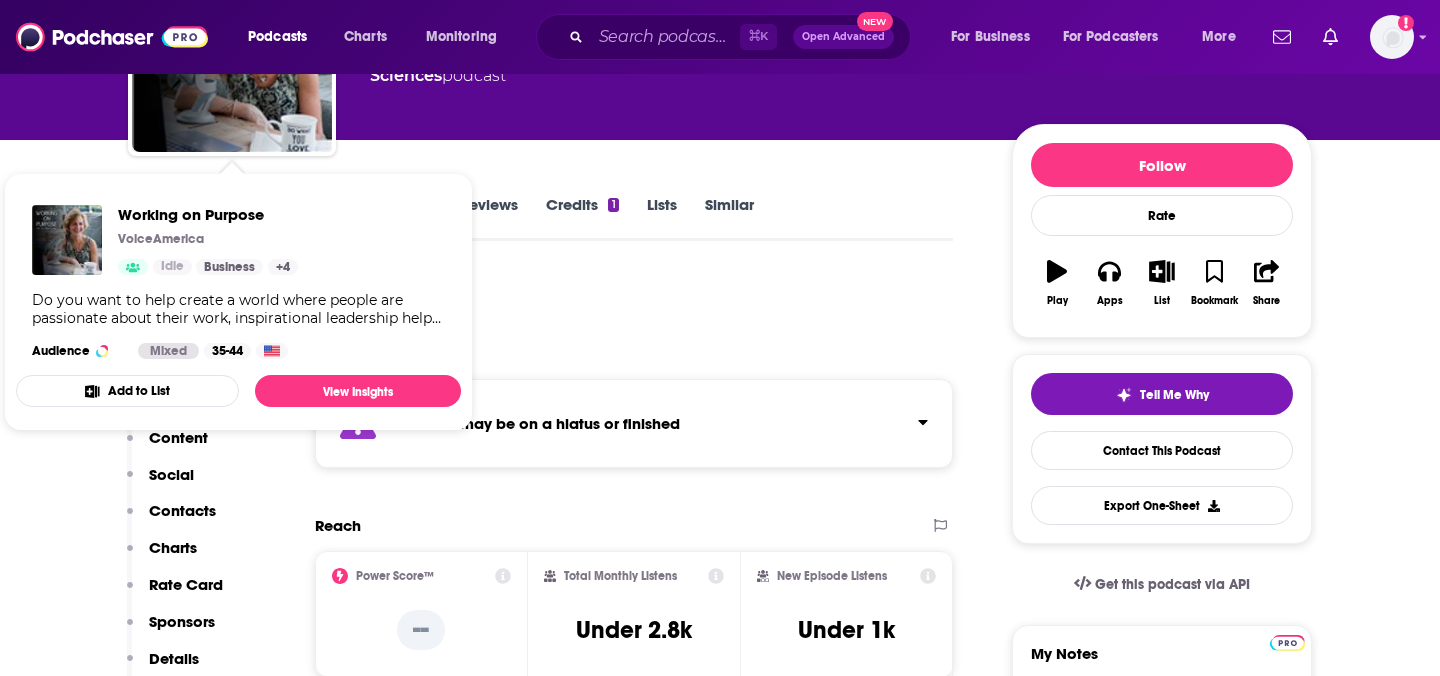 scroll, scrollTop: 407, scrollLeft: 0, axis: vertical 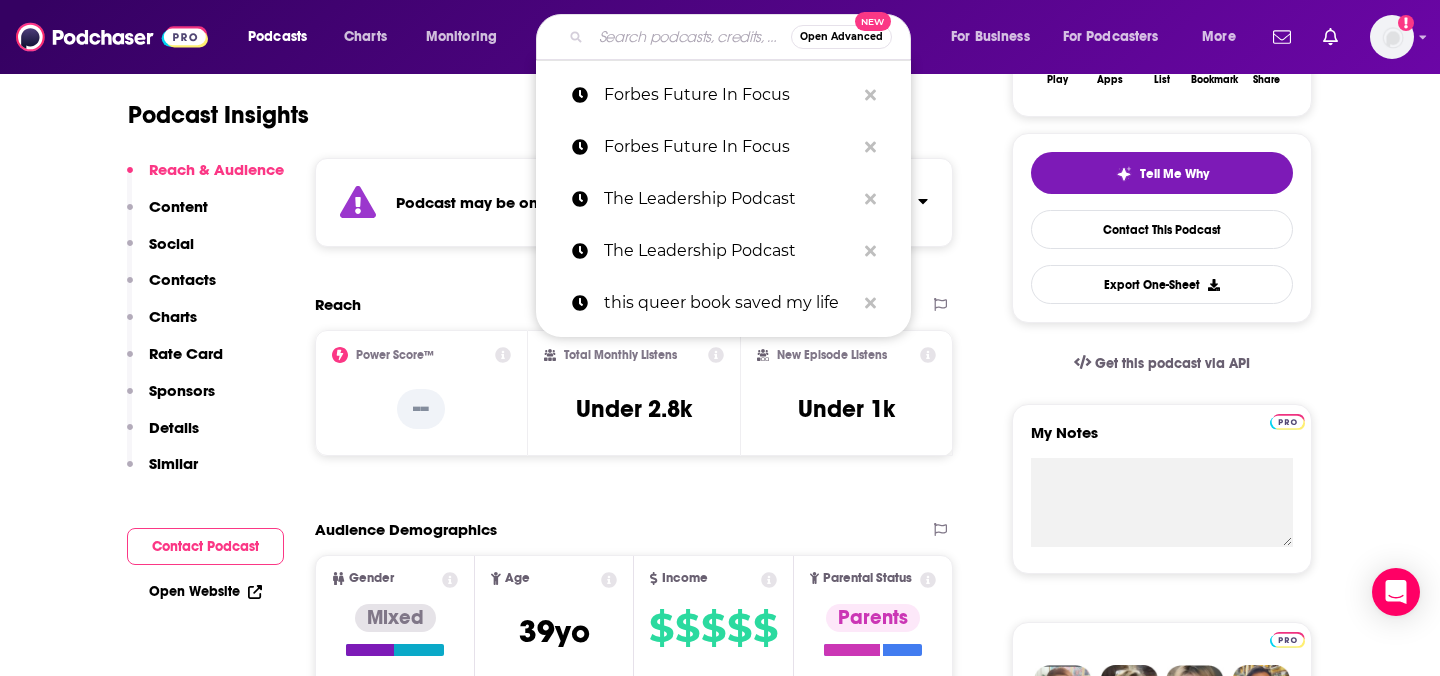 click at bounding box center (691, 37) 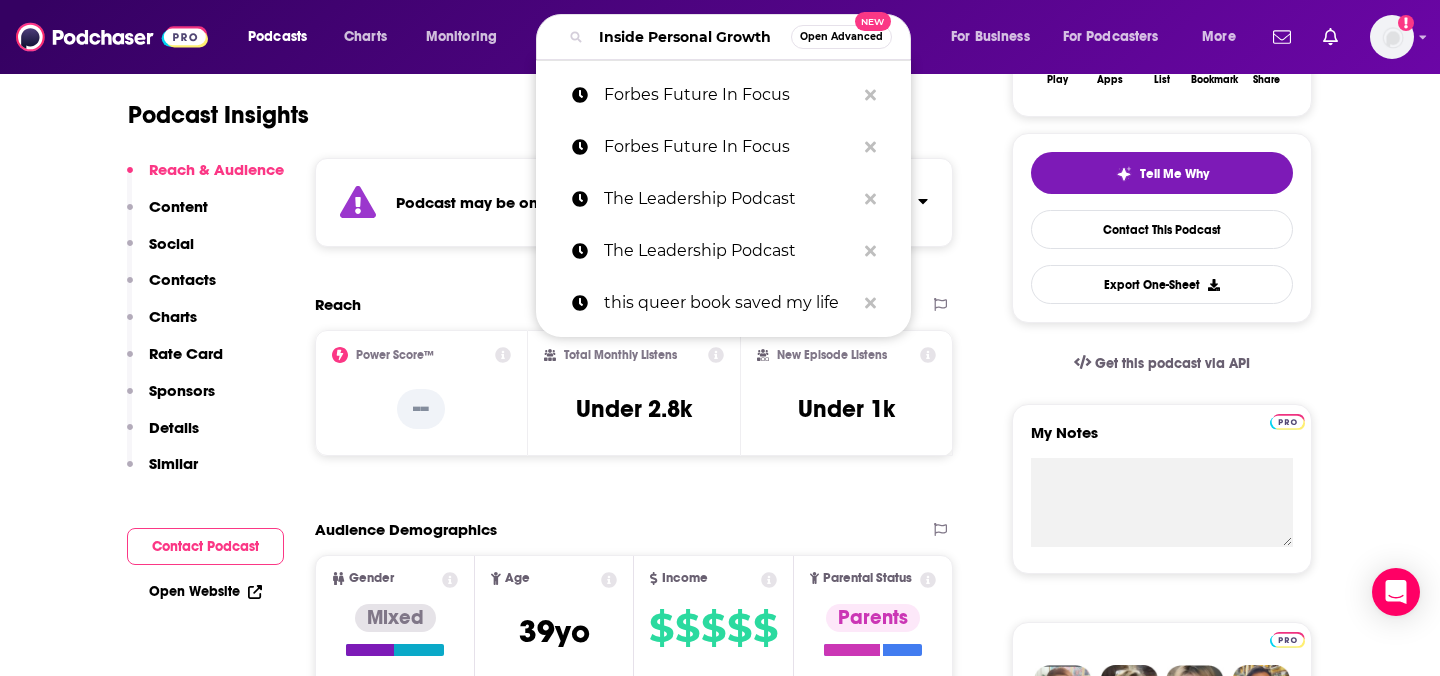 scroll, scrollTop: 0, scrollLeft: 29, axis: horizontal 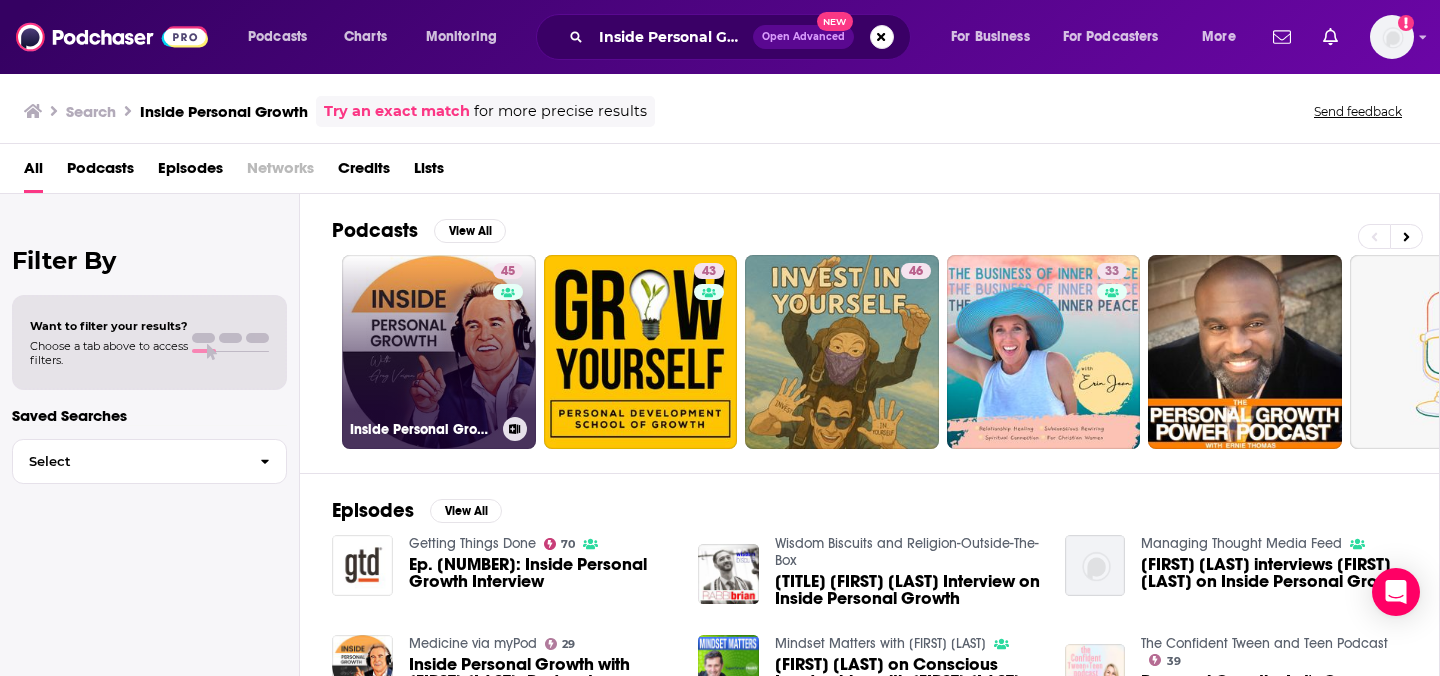 click on "[NUMBER] Inside Personal Growth with [FIRST] [LAST]" at bounding box center (439, 352) 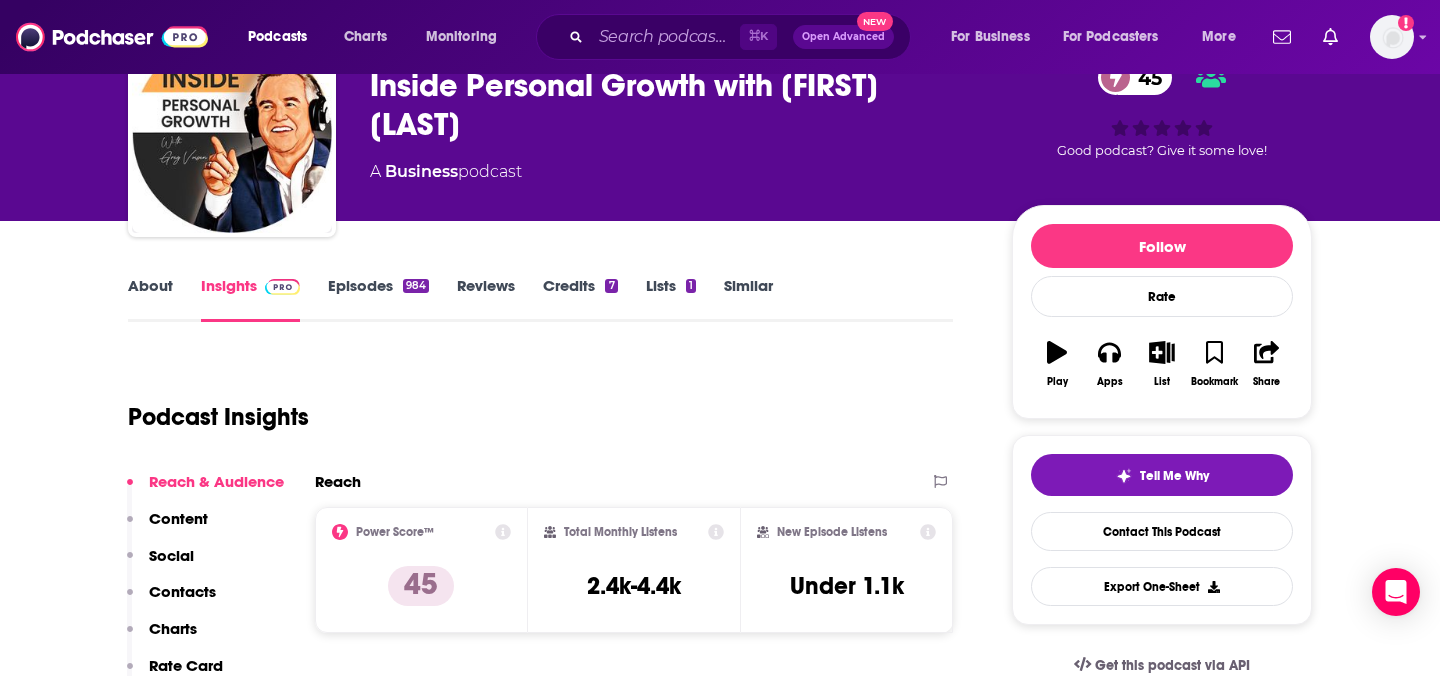 scroll, scrollTop: 109, scrollLeft: 0, axis: vertical 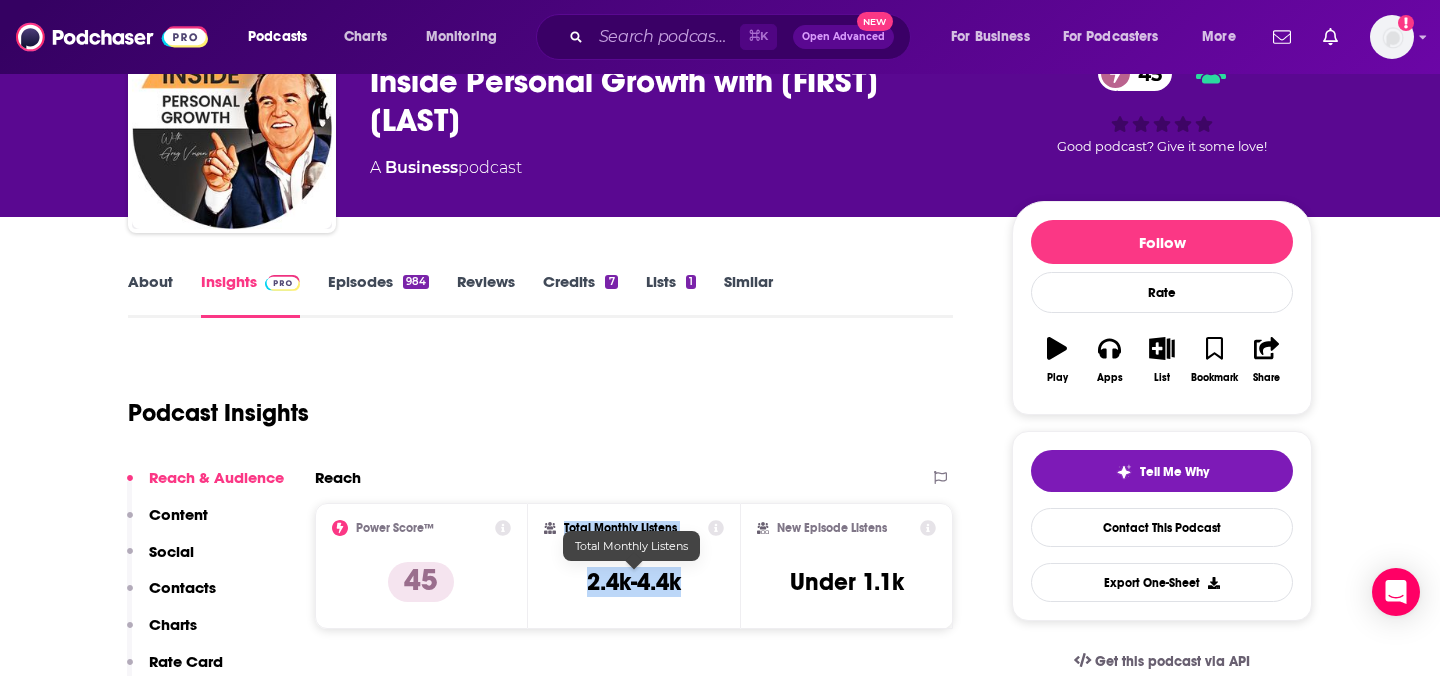 drag, startPoint x: 691, startPoint y: 572, endPoint x: 535, endPoint y: 571, distance: 156.0032 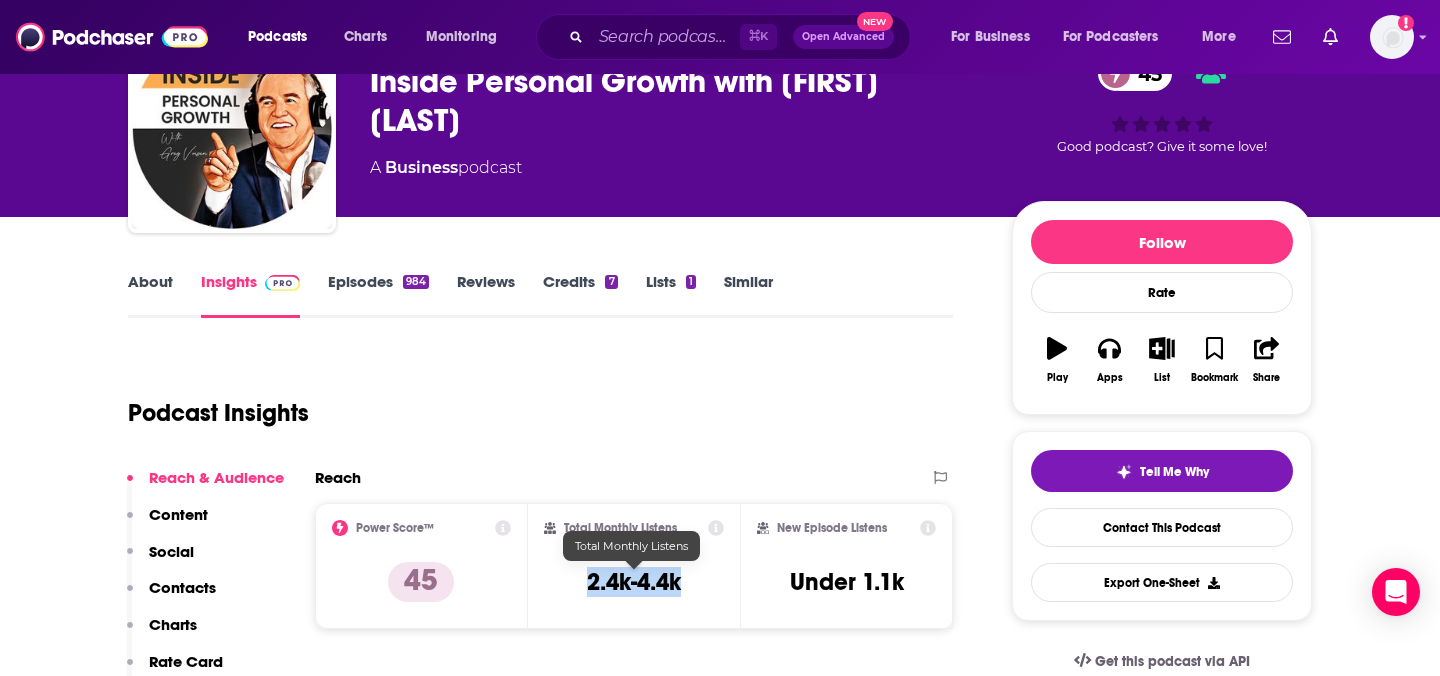 drag, startPoint x: 569, startPoint y: 577, endPoint x: 681, endPoint y: 588, distance: 112.53888 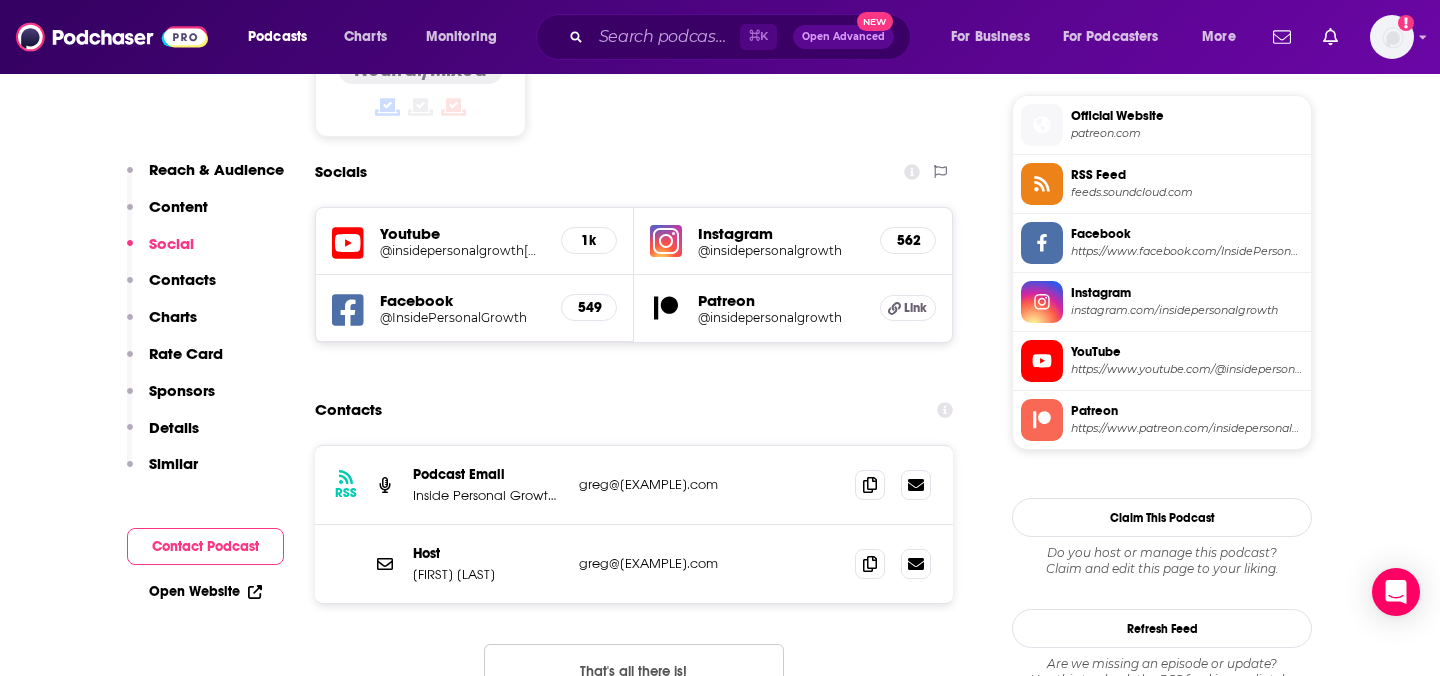 scroll, scrollTop: 1607, scrollLeft: 0, axis: vertical 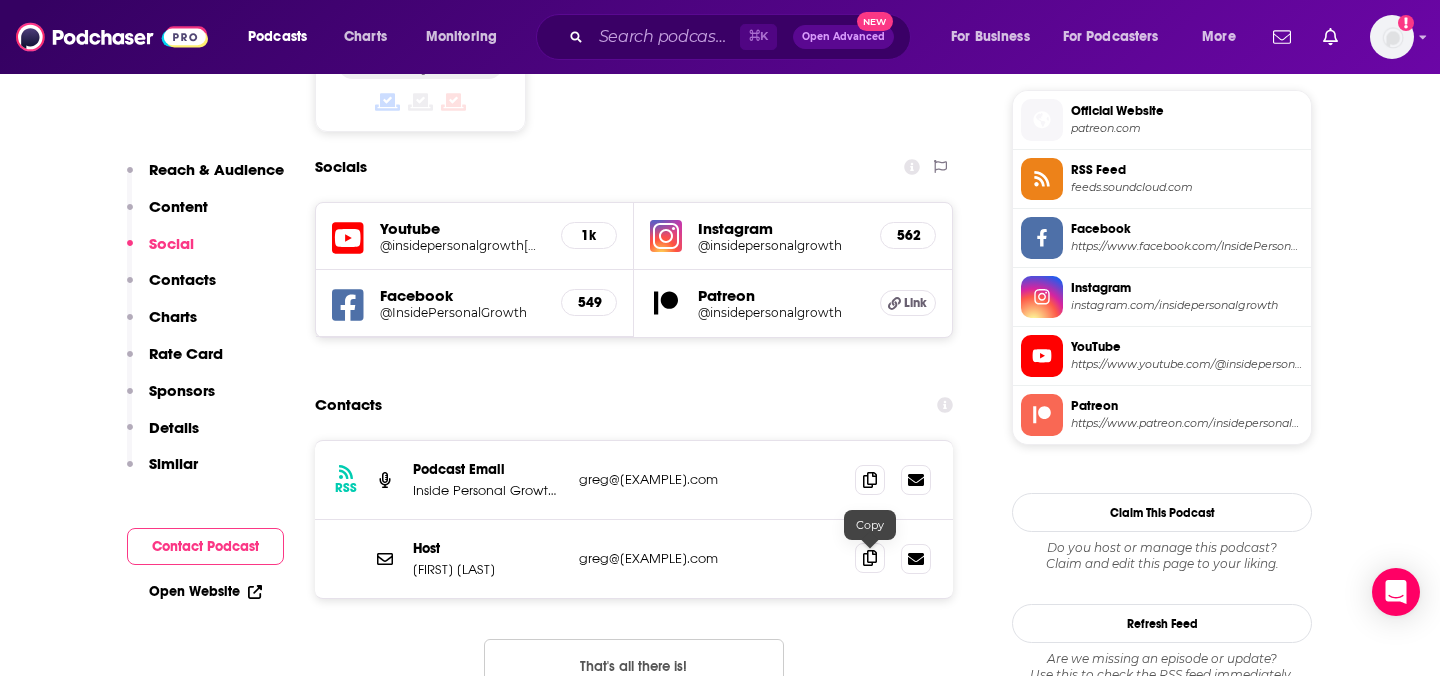 click 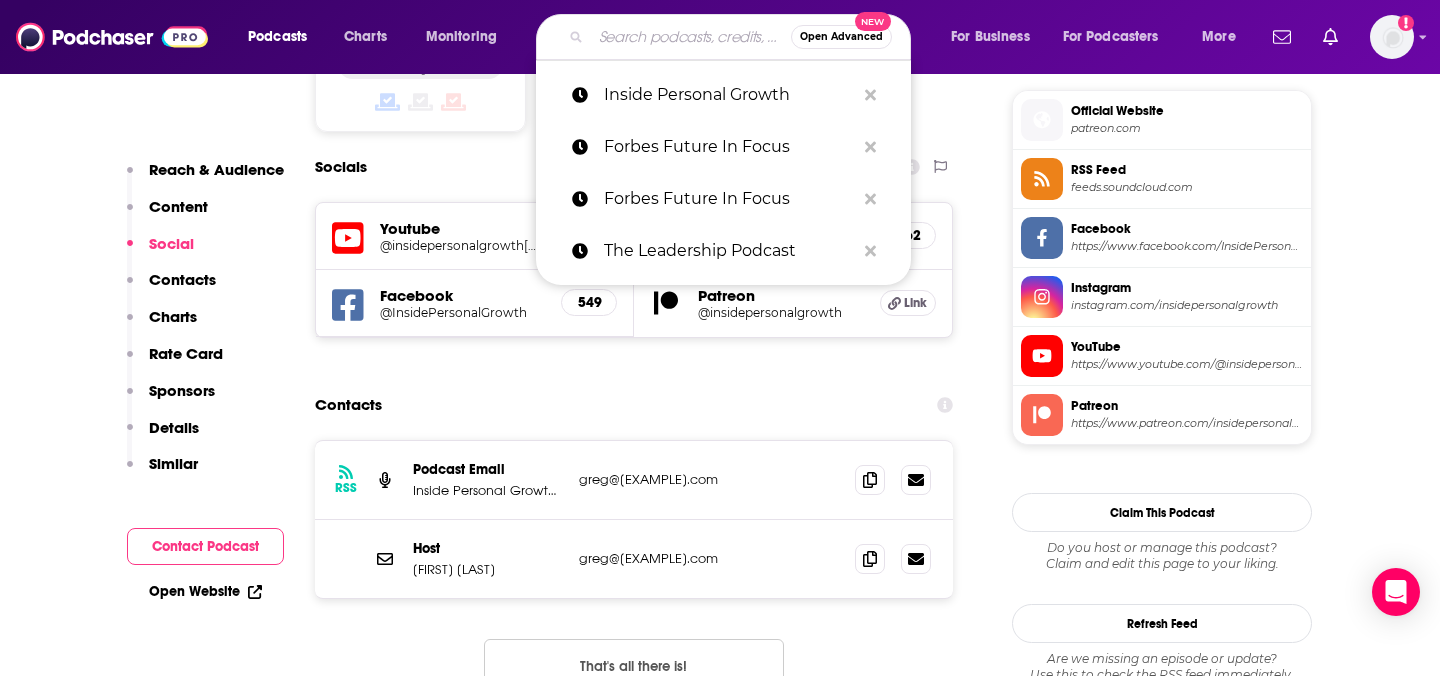 click at bounding box center [691, 37] 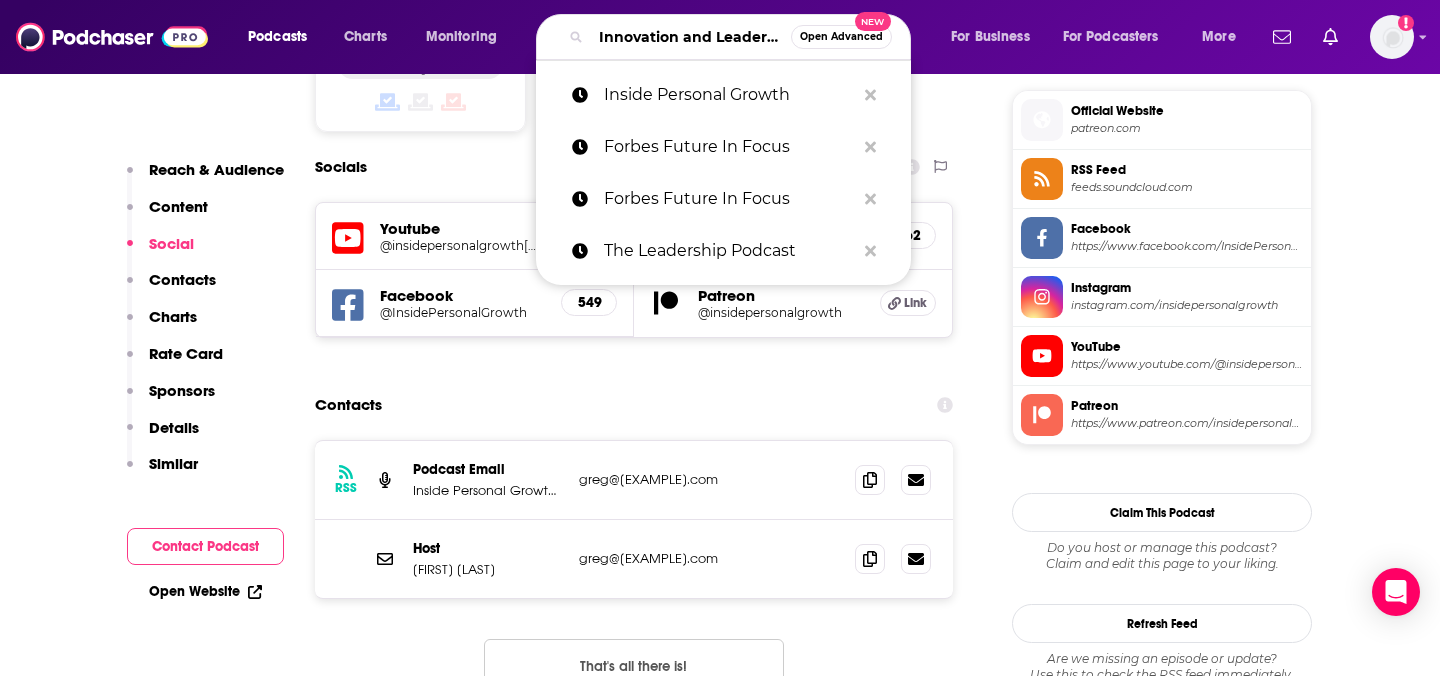 scroll, scrollTop: 0, scrollLeft: 179, axis: horizontal 